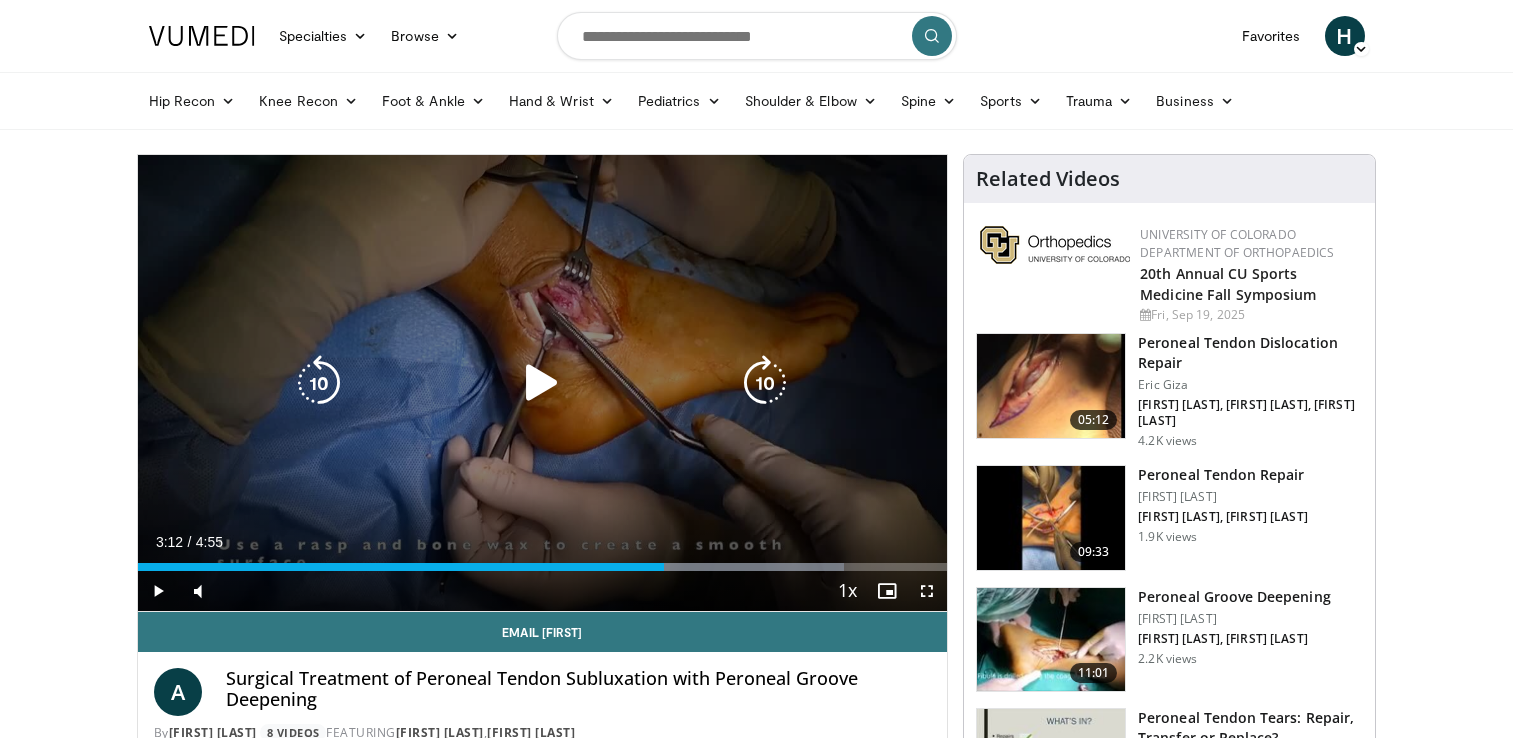 scroll, scrollTop: 0, scrollLeft: 0, axis: both 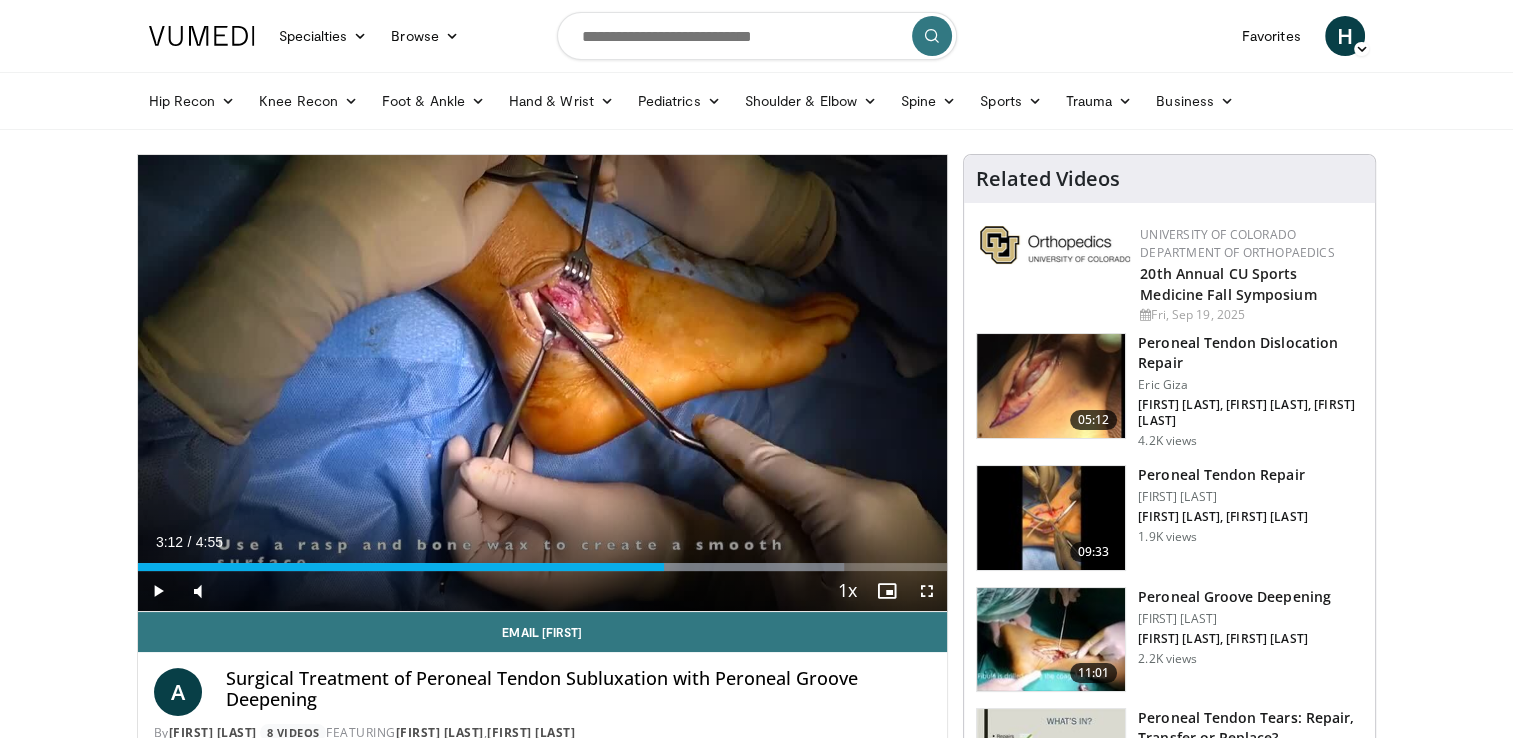 click at bounding box center (1051, 640) 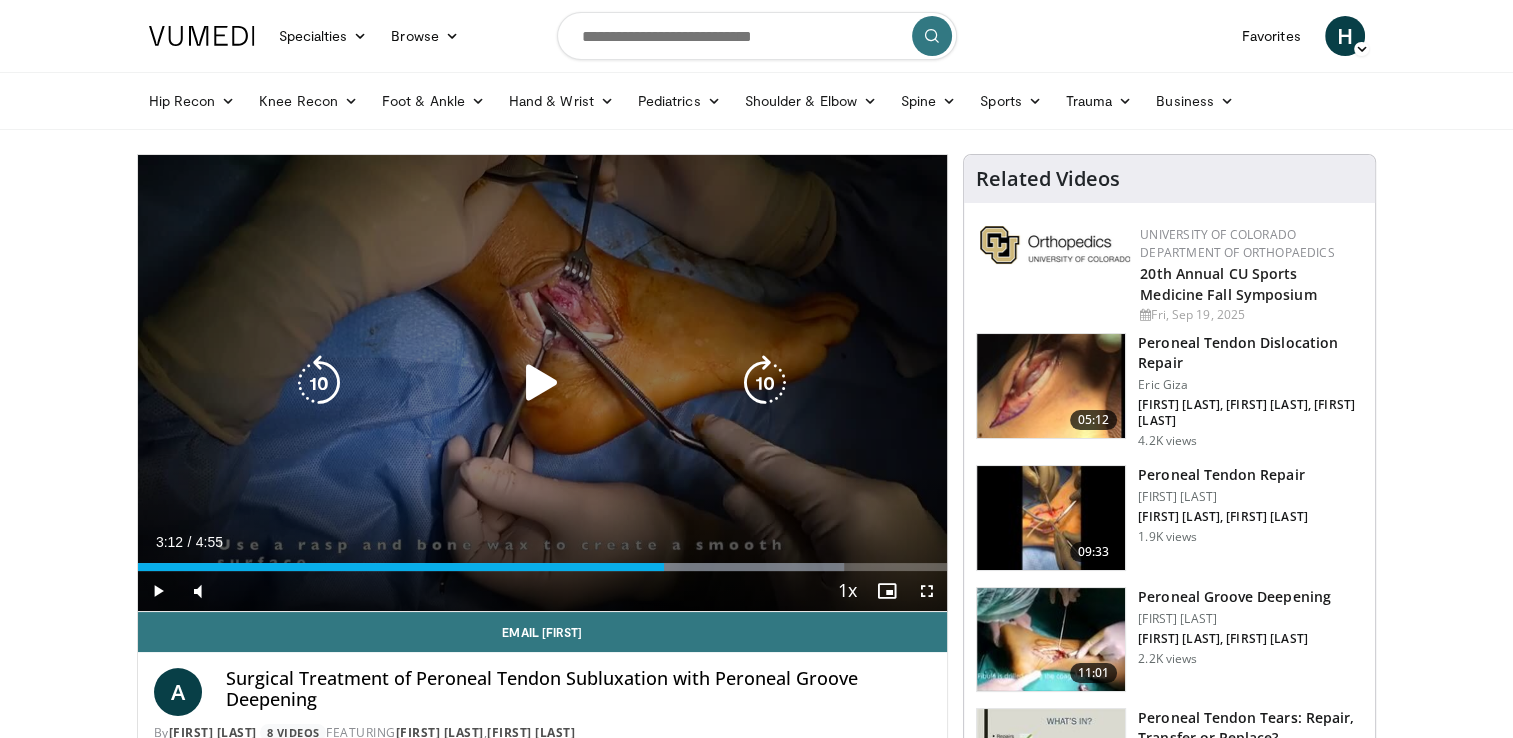 click at bounding box center [542, 383] 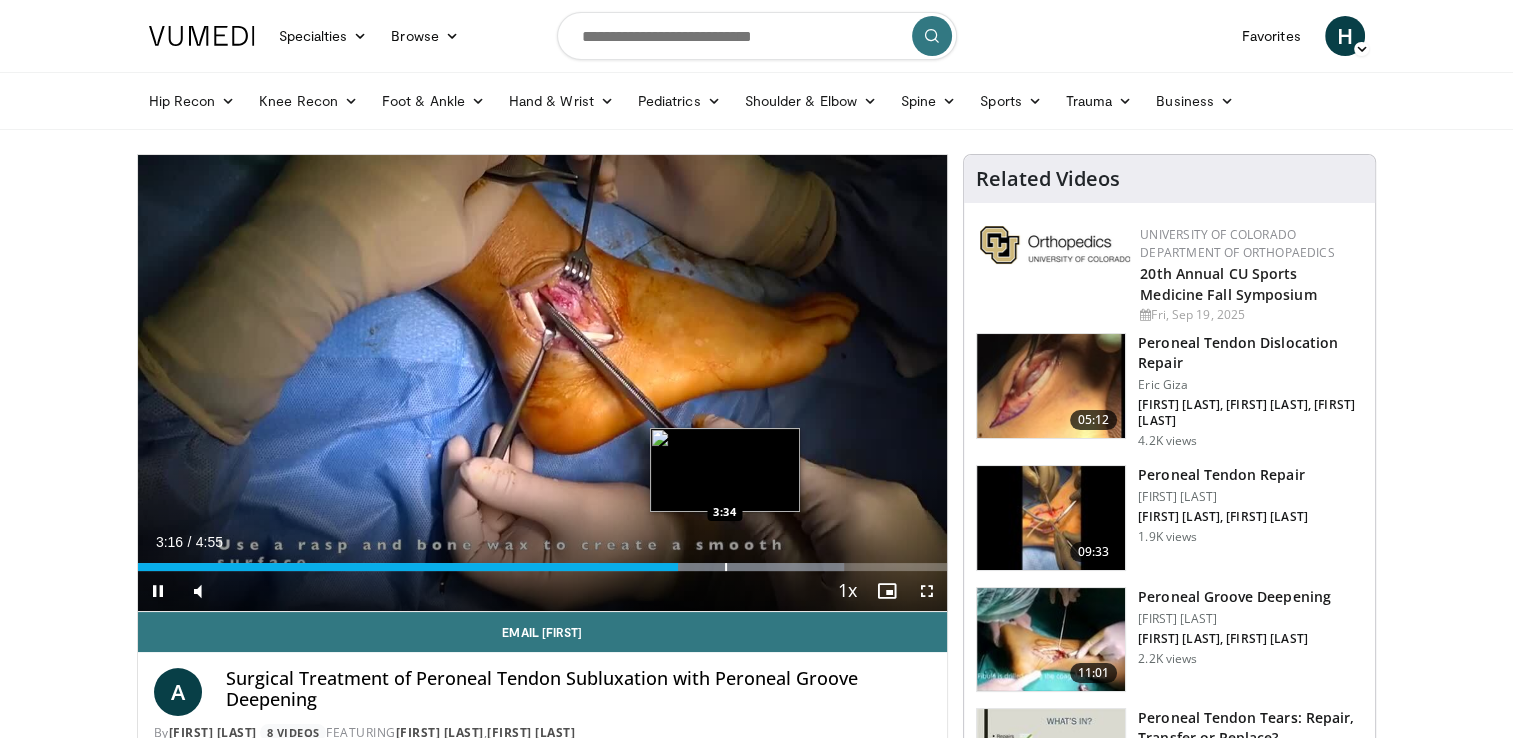 click at bounding box center (721, 567) 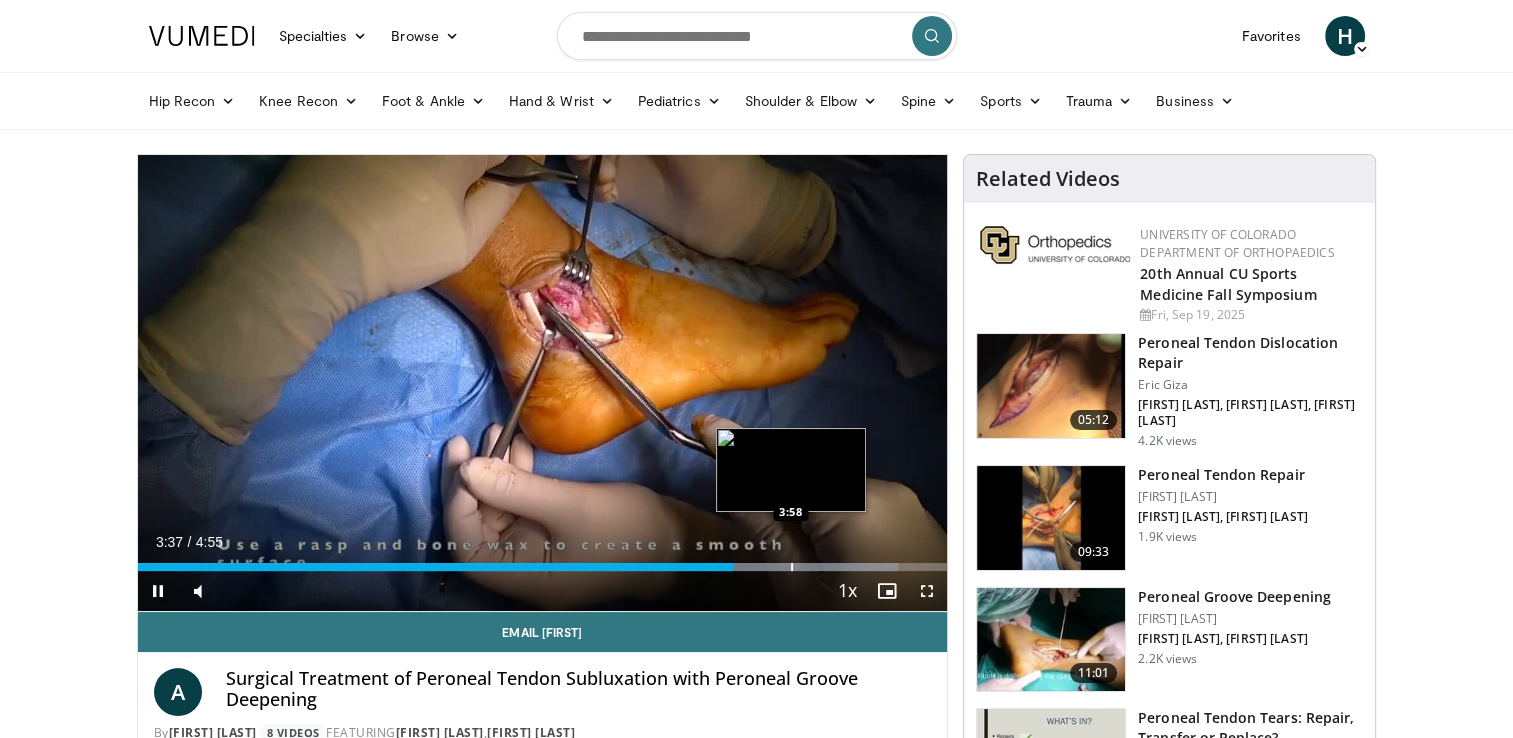 click at bounding box center [792, 567] 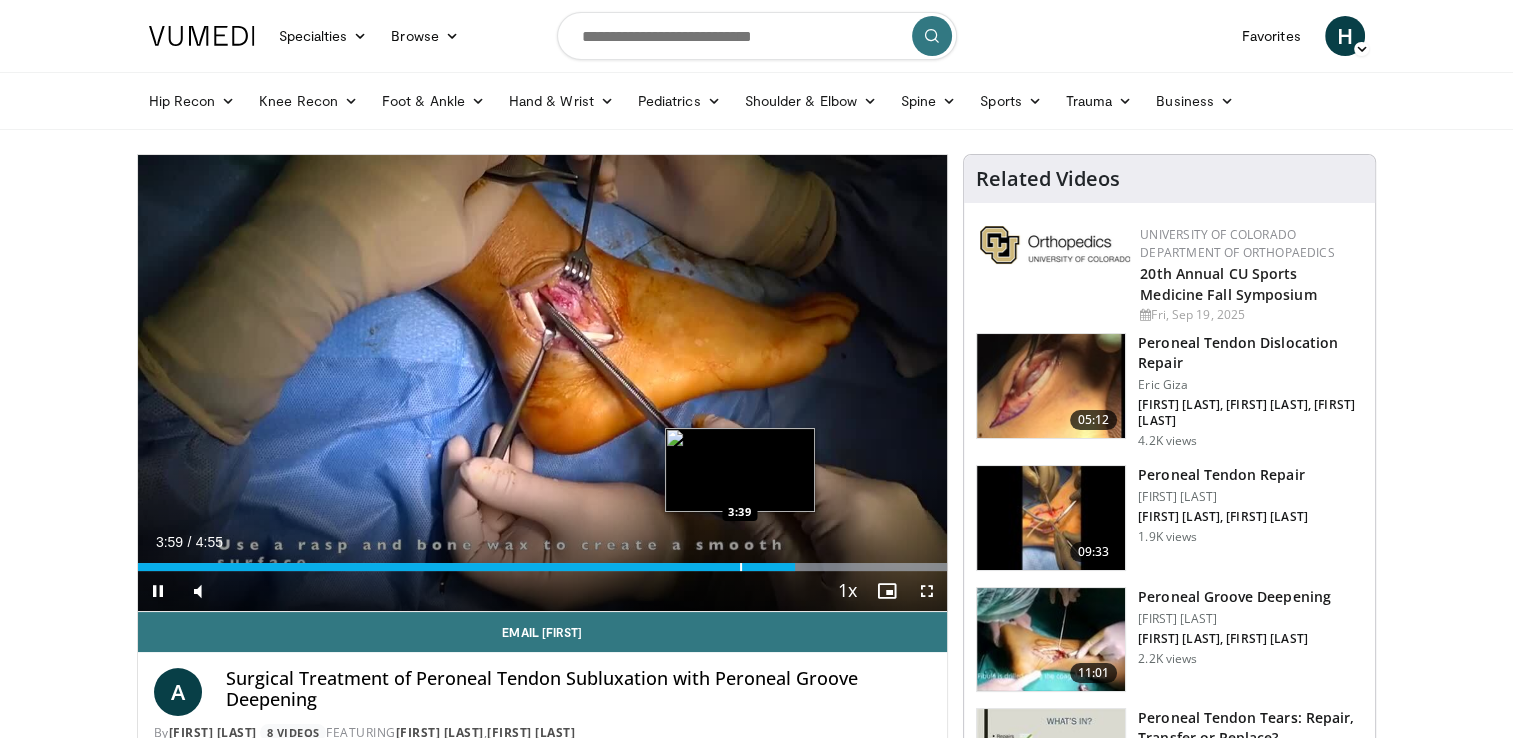 click at bounding box center [741, 567] 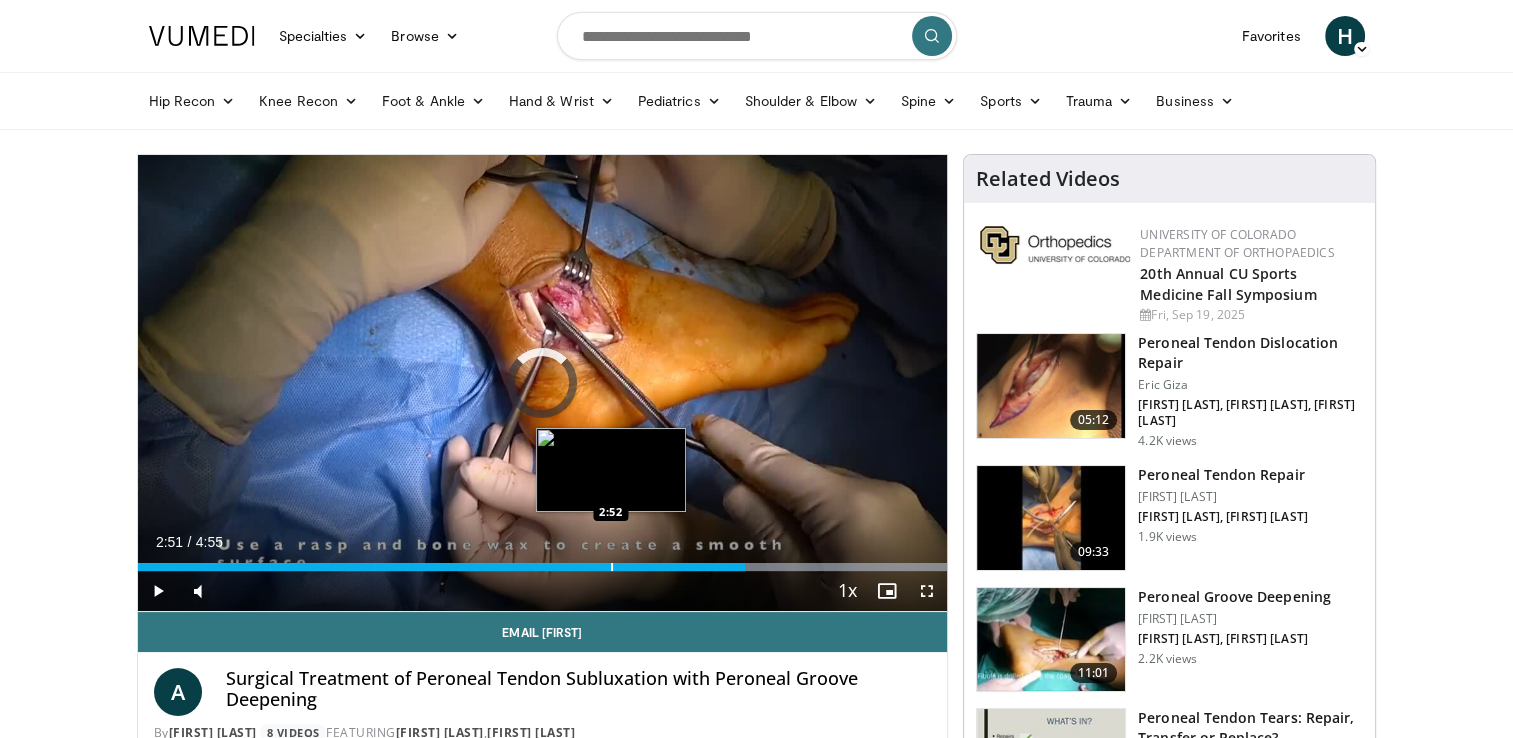 click on "3:41" at bounding box center (441, 567) 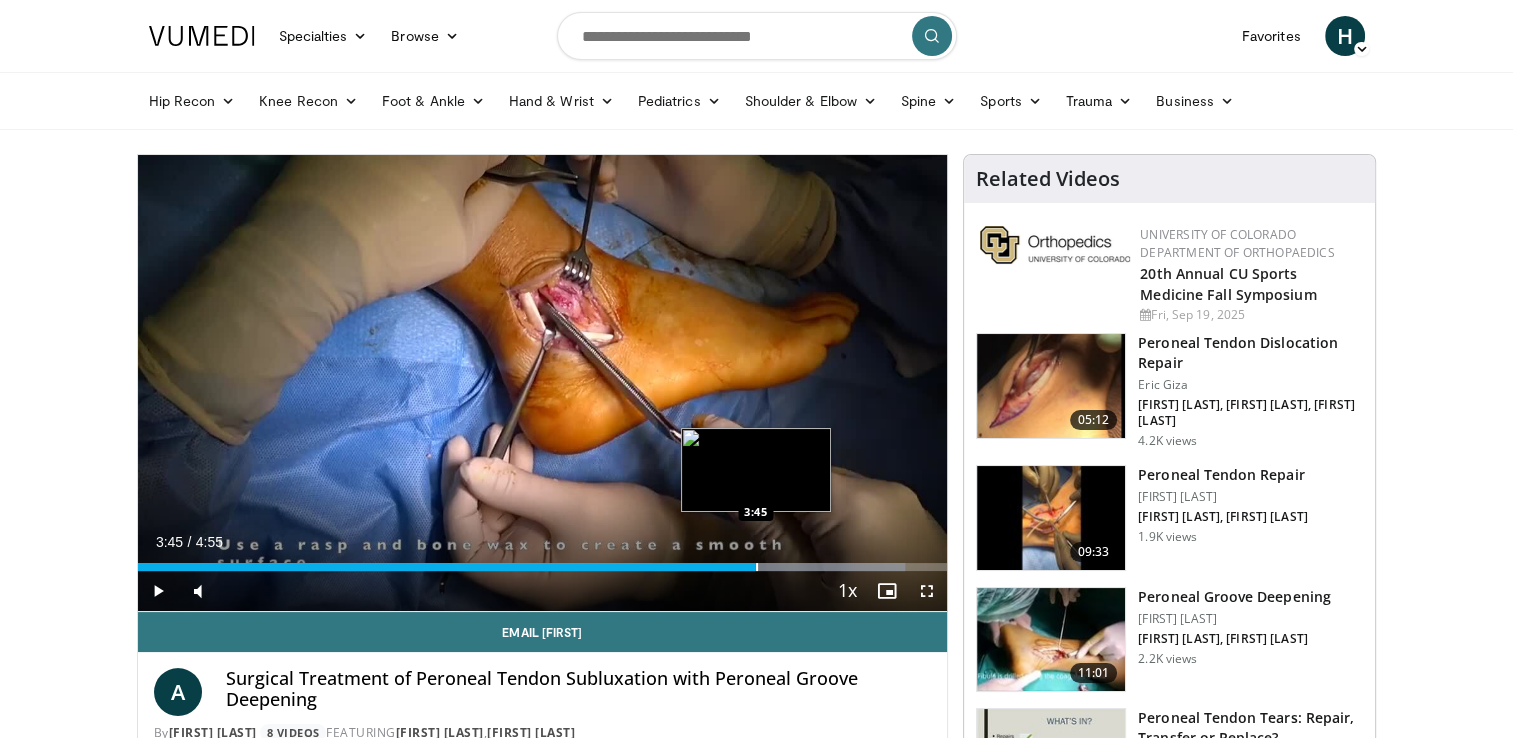 click at bounding box center [757, 567] 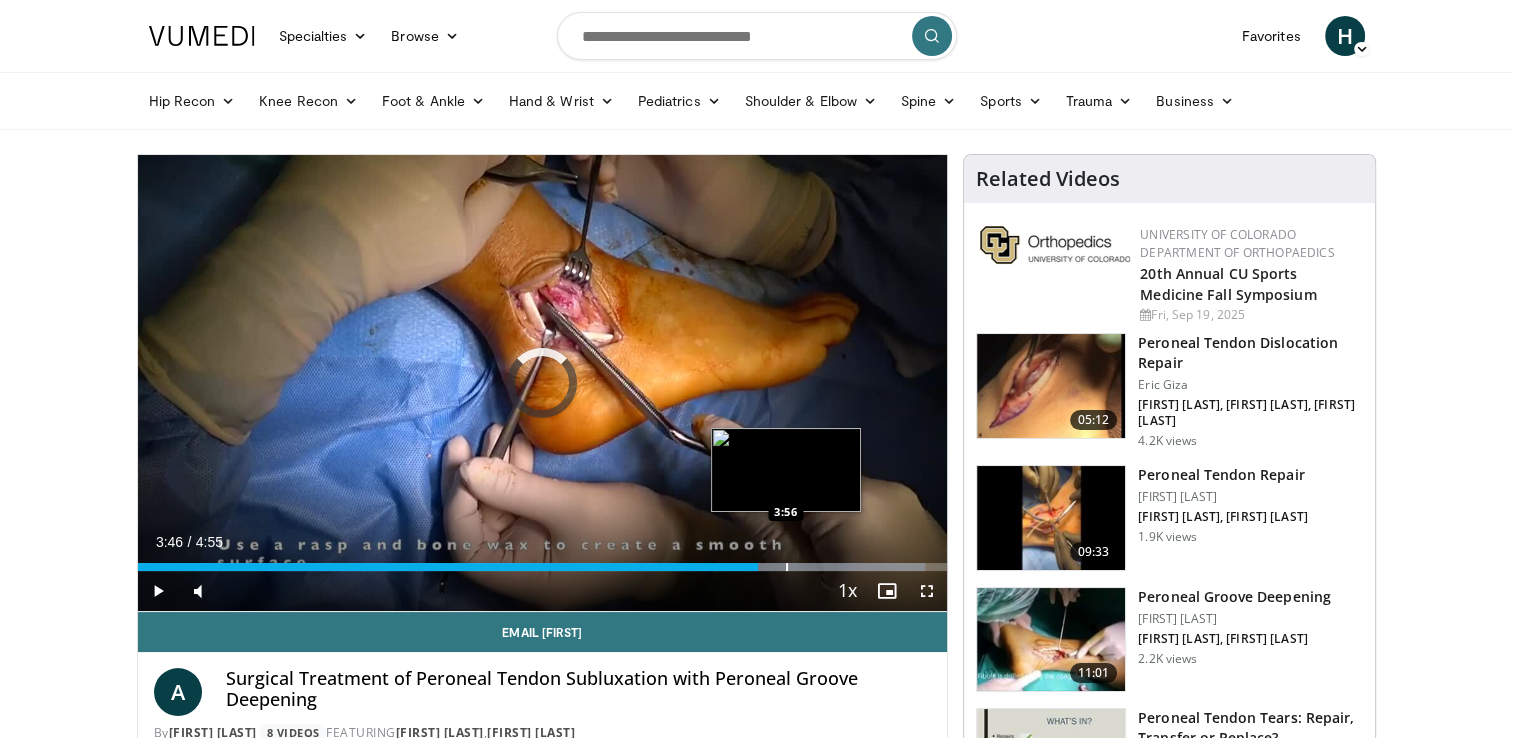 click at bounding box center [787, 567] 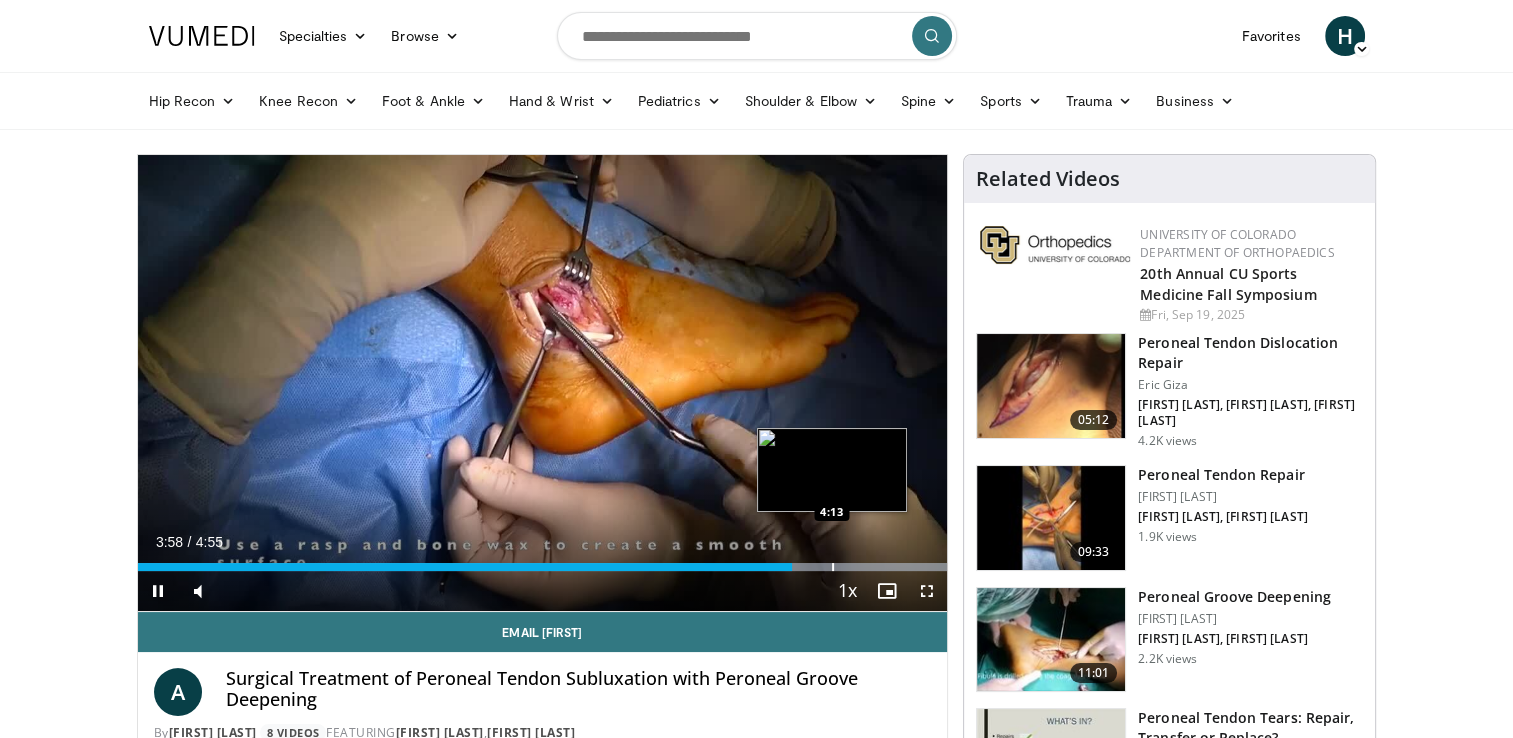 click at bounding box center [833, 567] 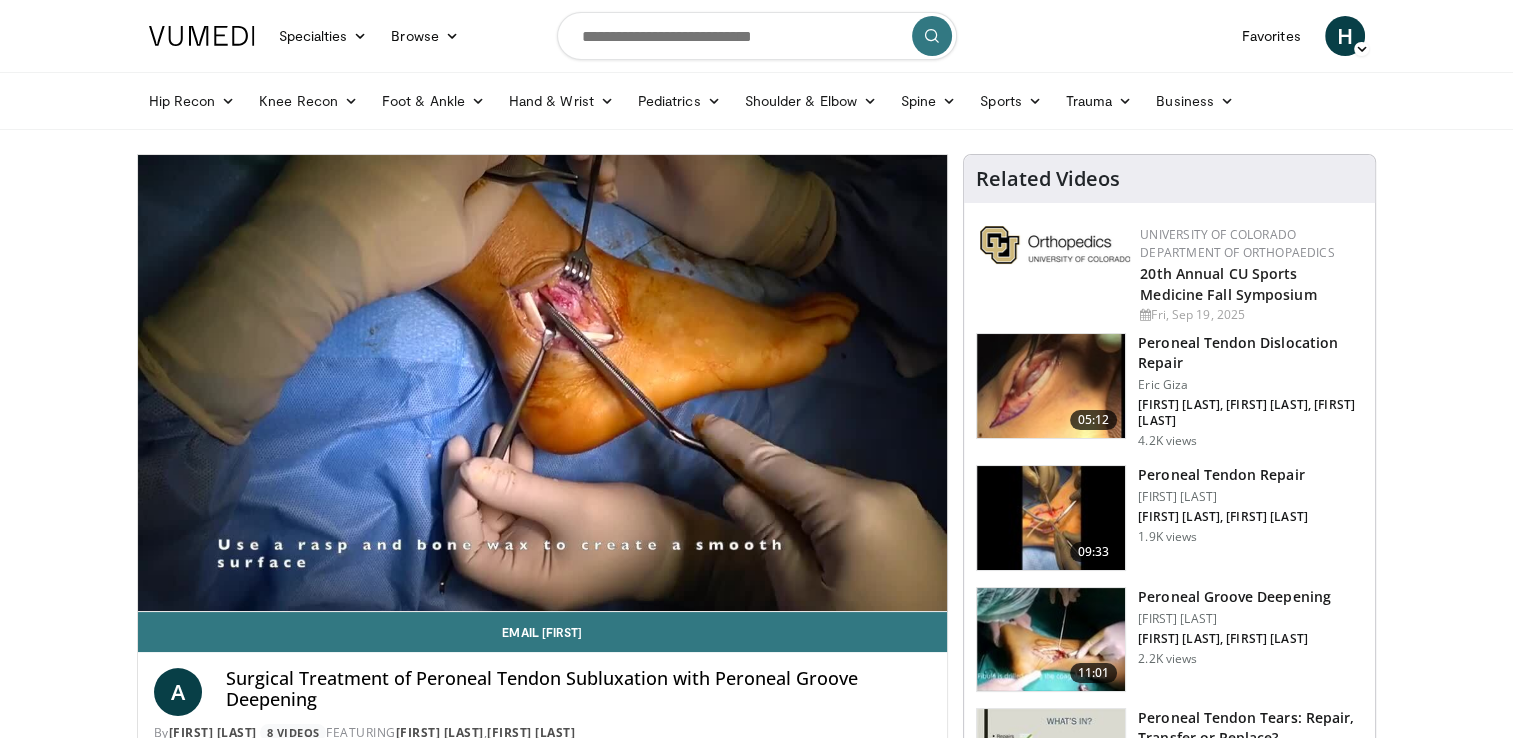 click on "10 seconds
Tap to unmute" at bounding box center [543, 383] 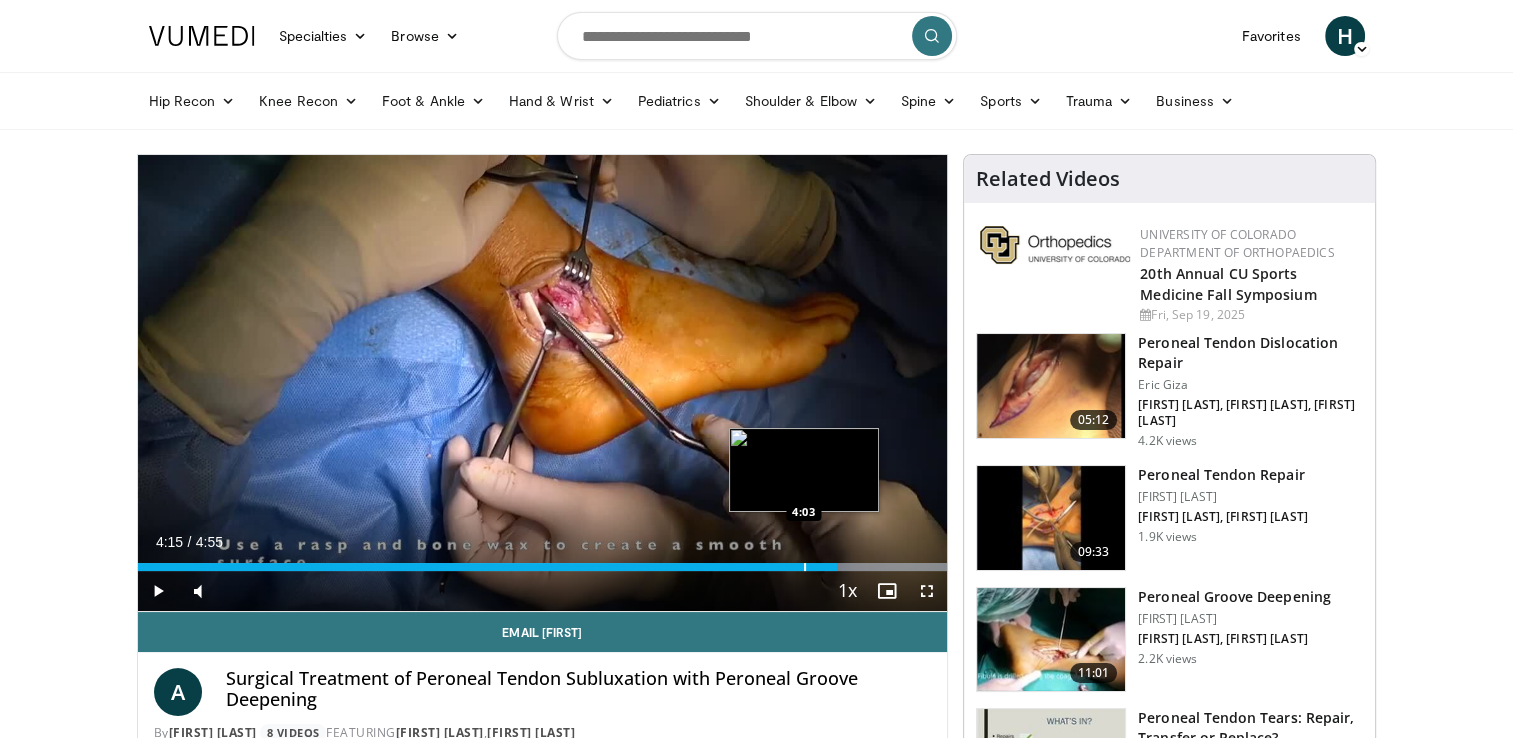 click at bounding box center (805, 567) 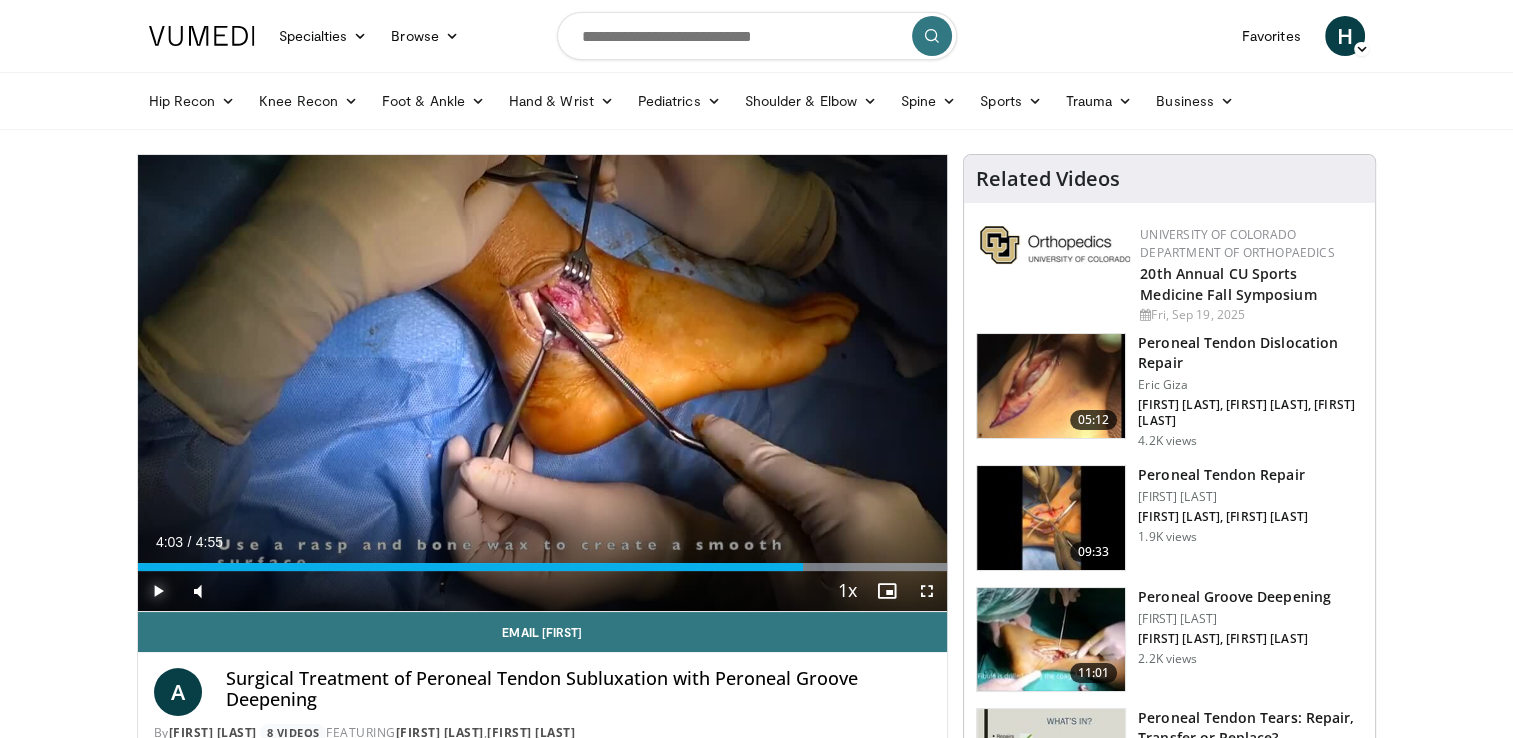 click at bounding box center [158, 591] 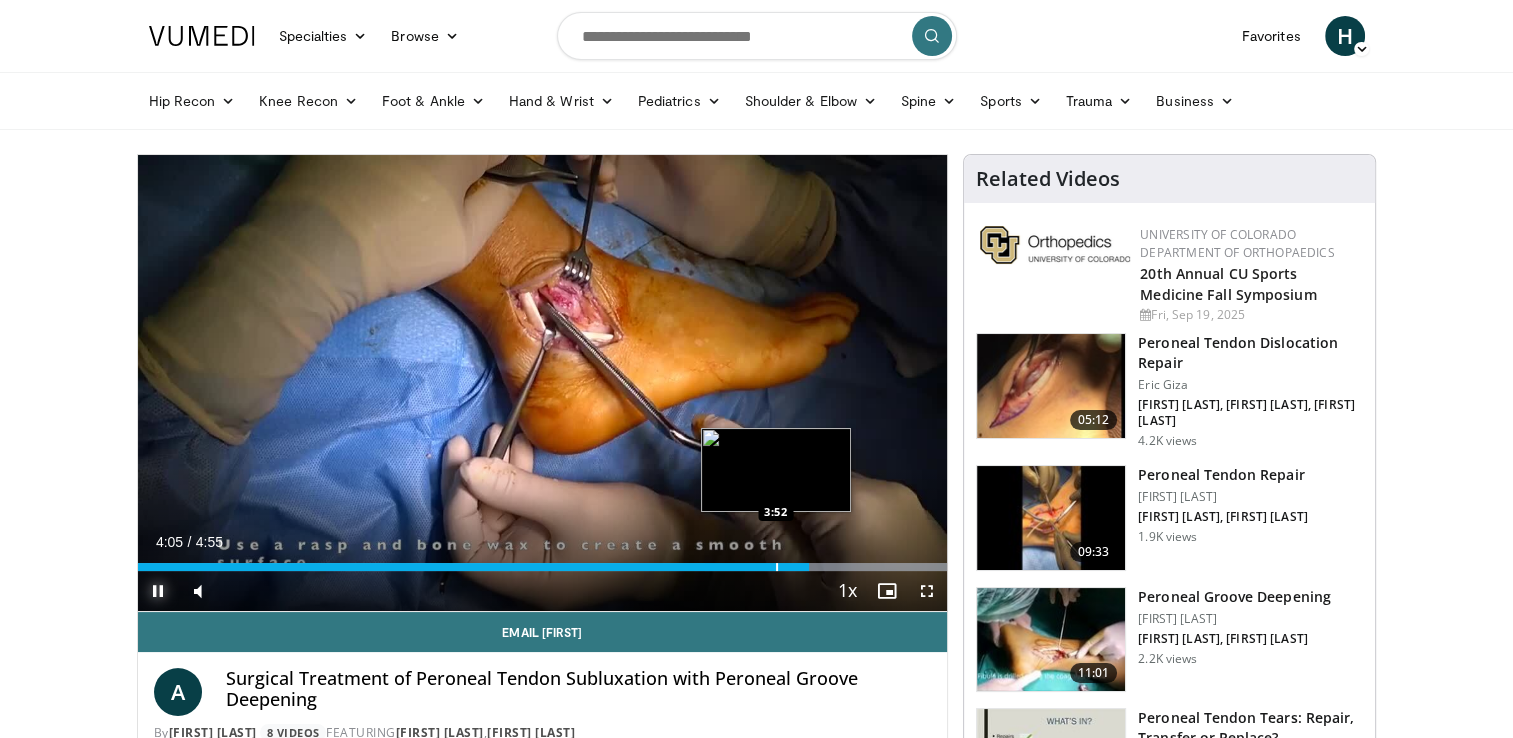 click at bounding box center [777, 567] 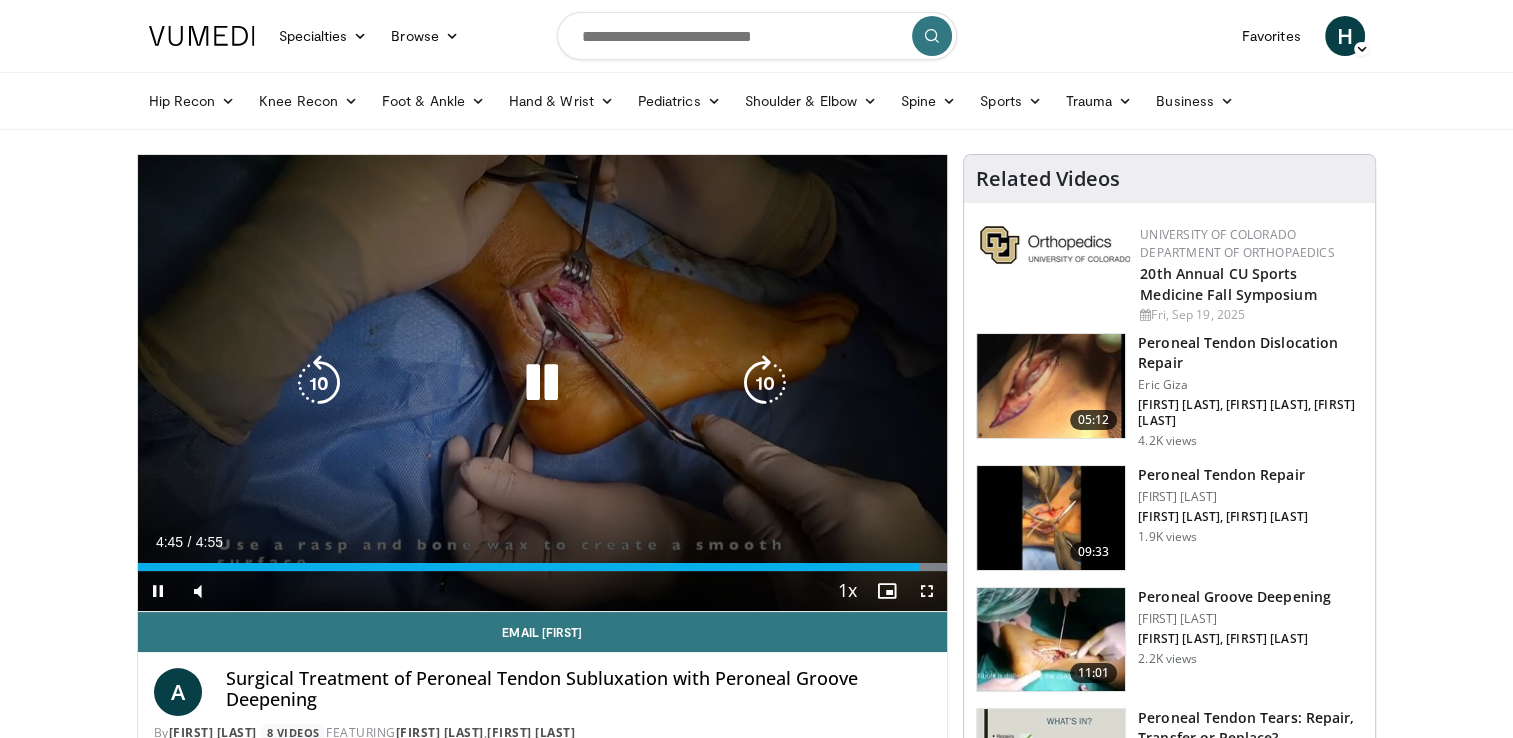 click at bounding box center [542, 383] 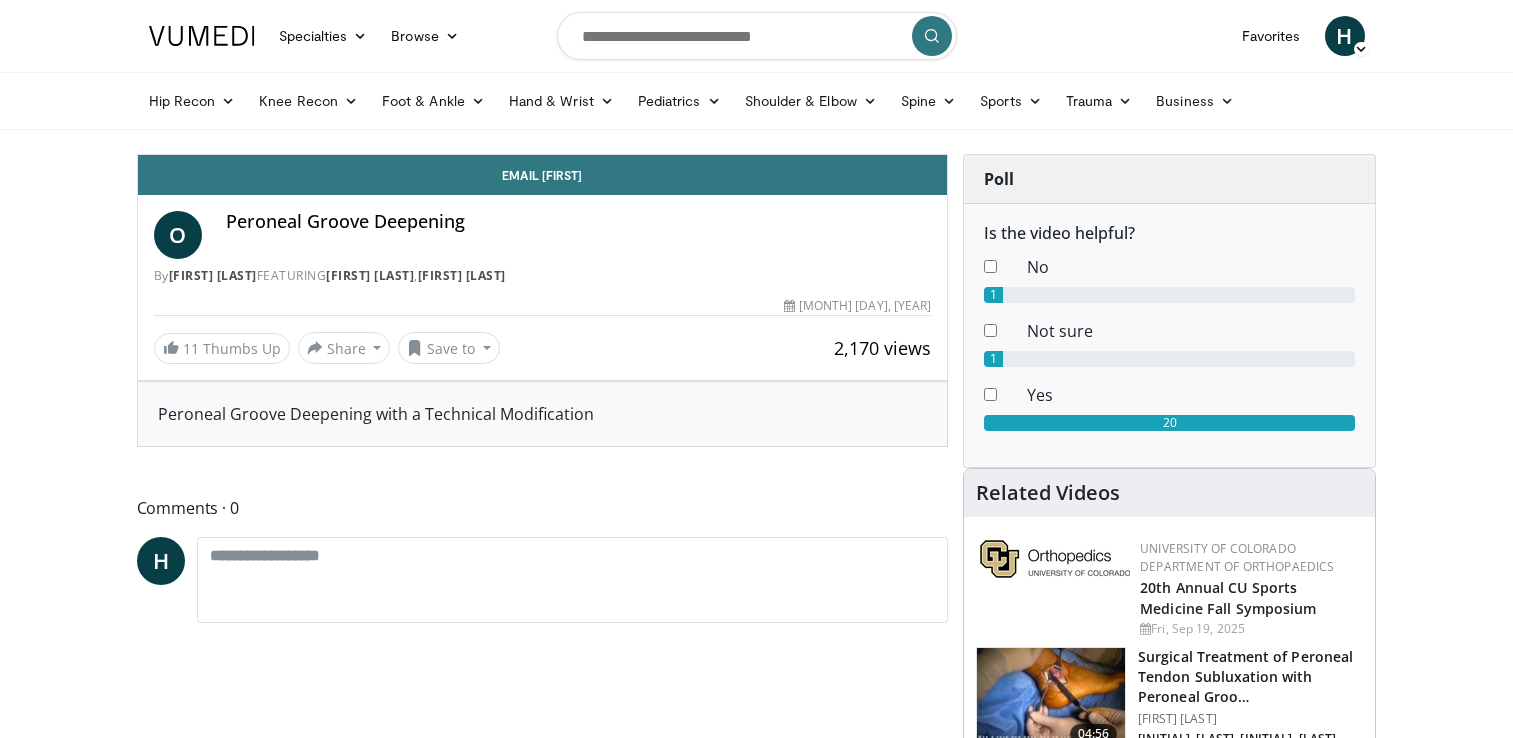 scroll, scrollTop: 0, scrollLeft: 0, axis: both 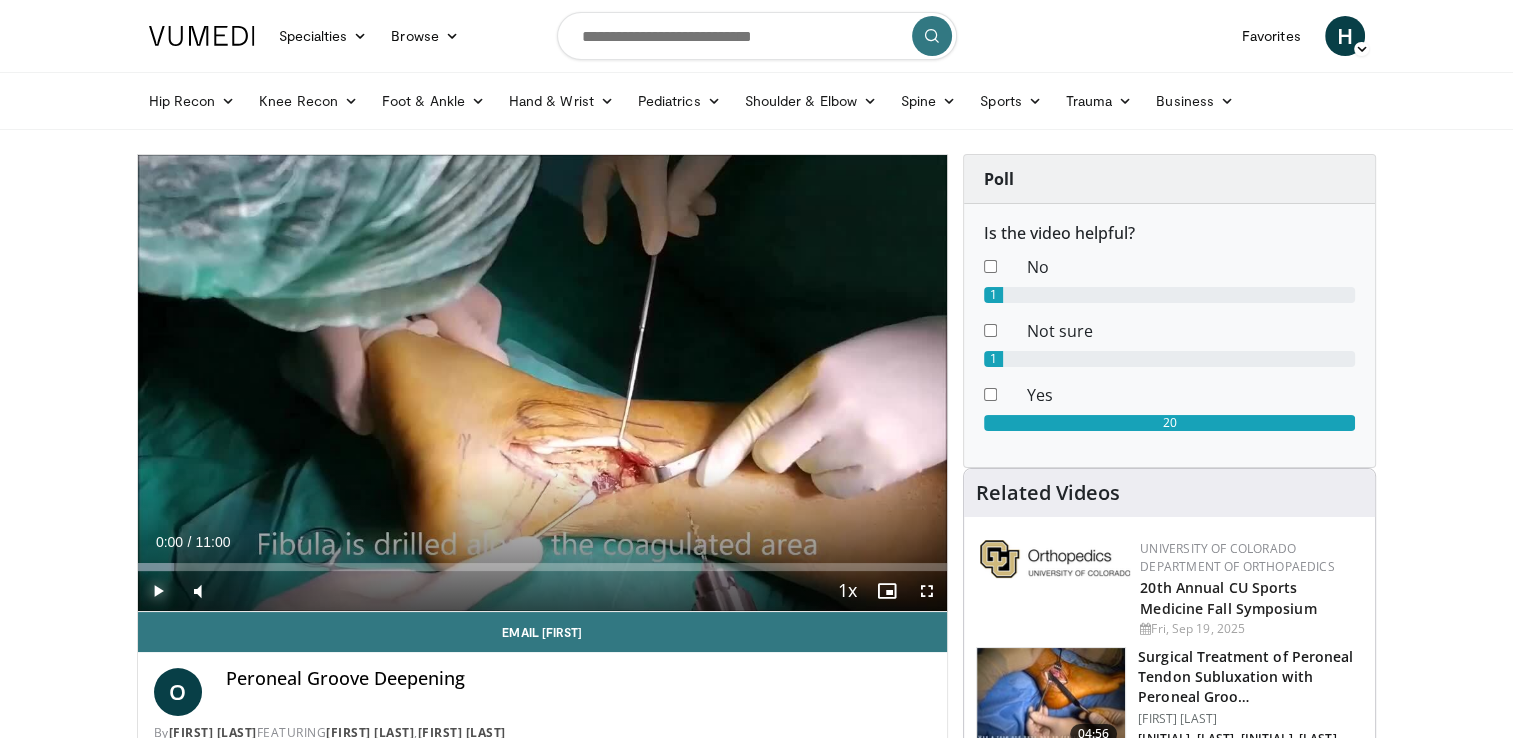 click at bounding box center [158, 591] 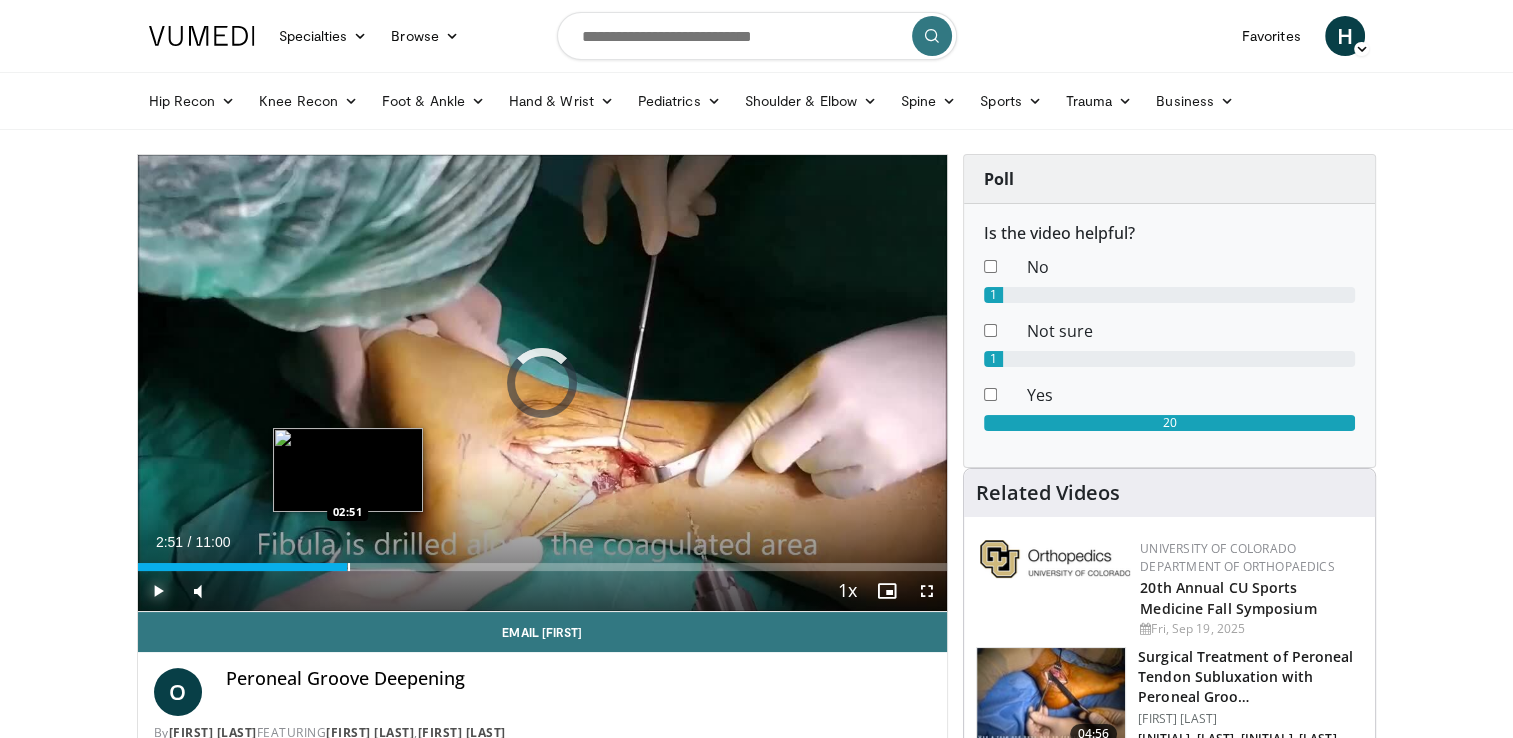click at bounding box center [349, 567] 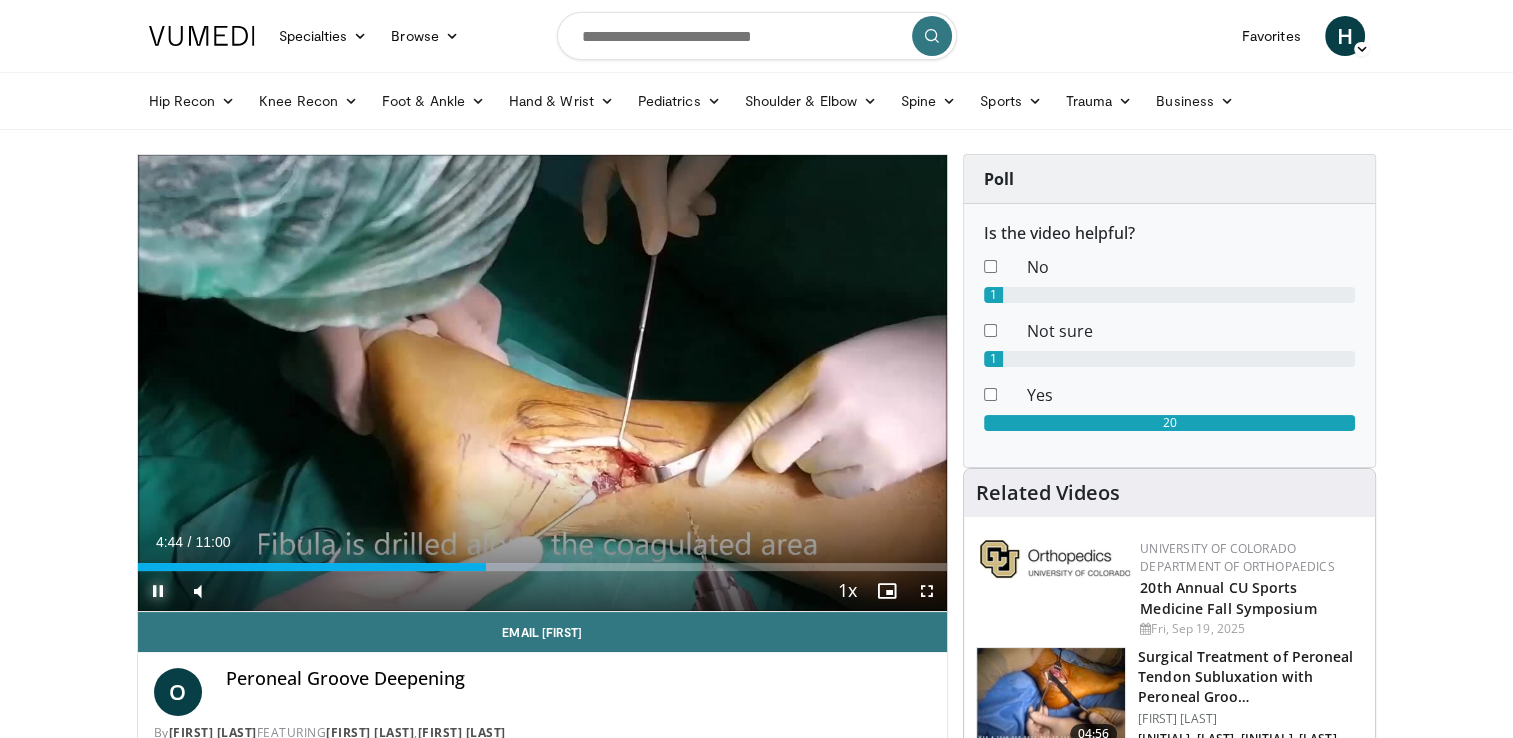 click at bounding box center [158, 591] 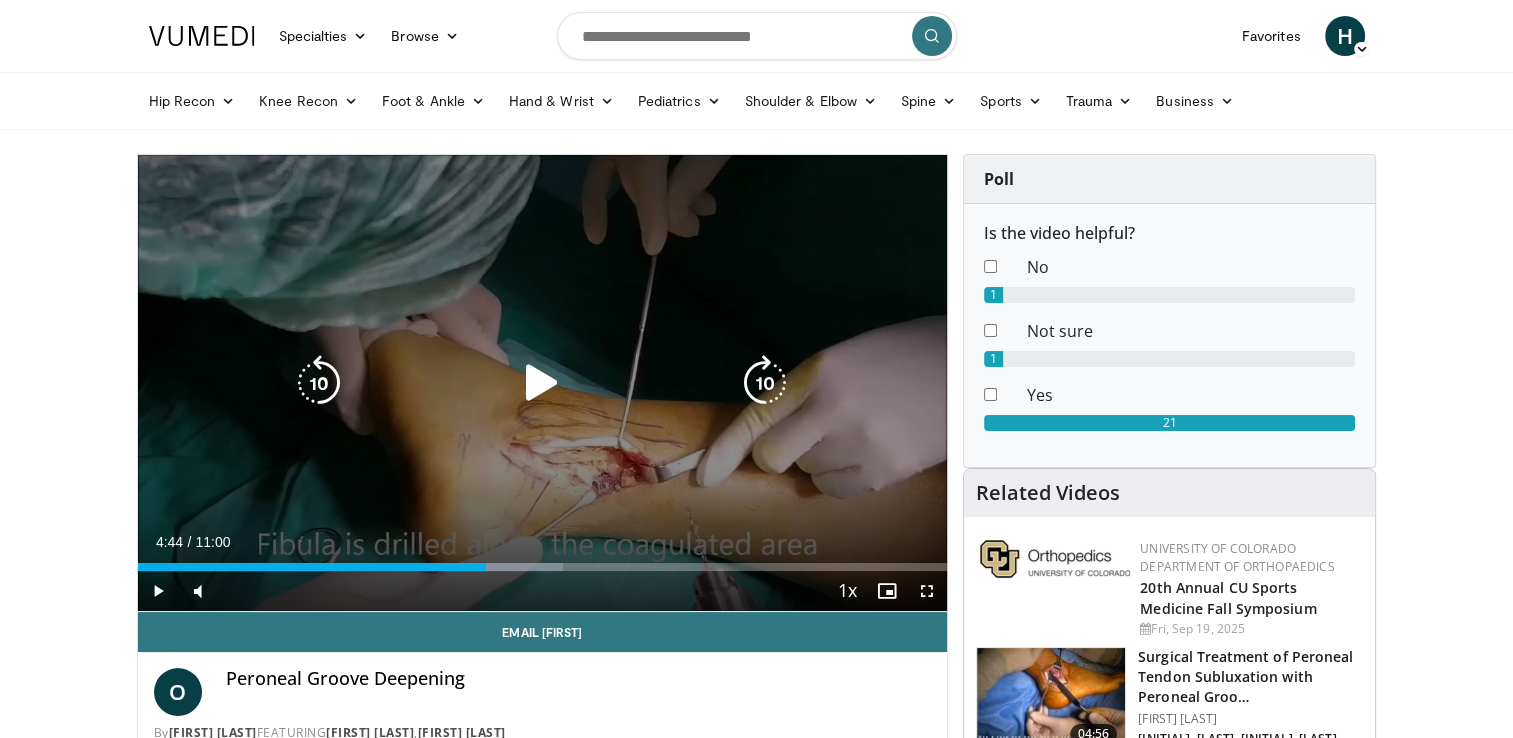 drag, startPoint x: 529, startPoint y: 382, endPoint x: 619, endPoint y: 510, distance: 156.47363 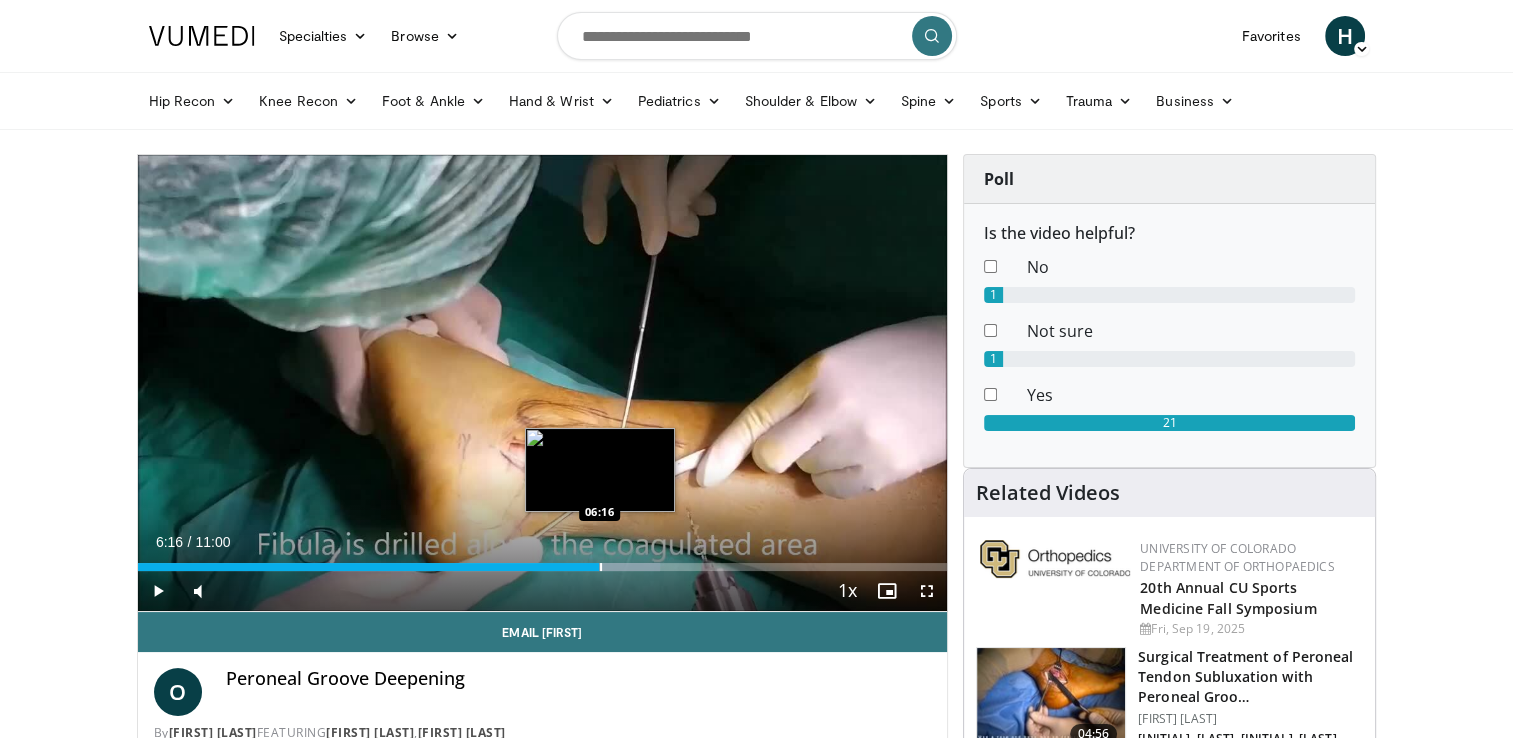 click at bounding box center [601, 567] 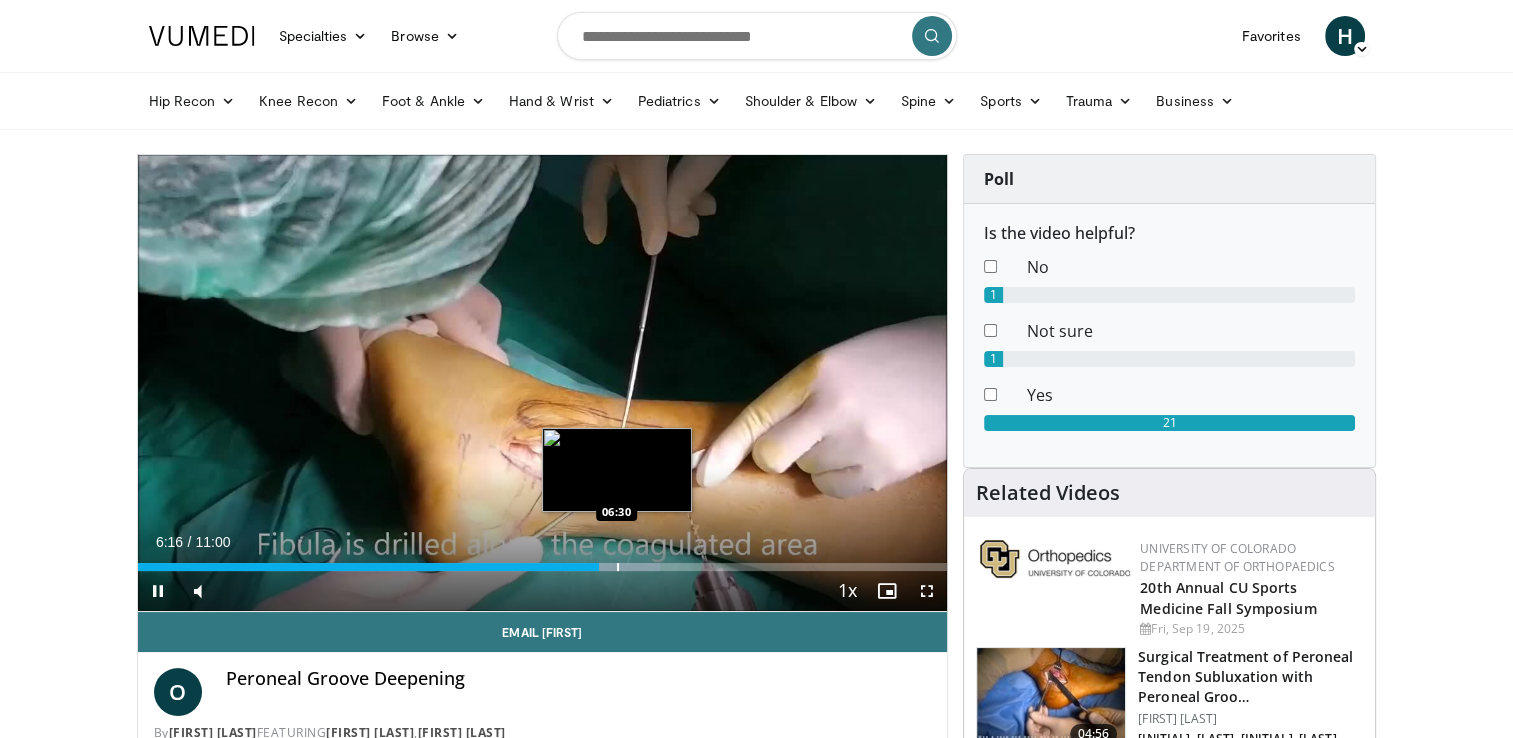 click at bounding box center (618, 567) 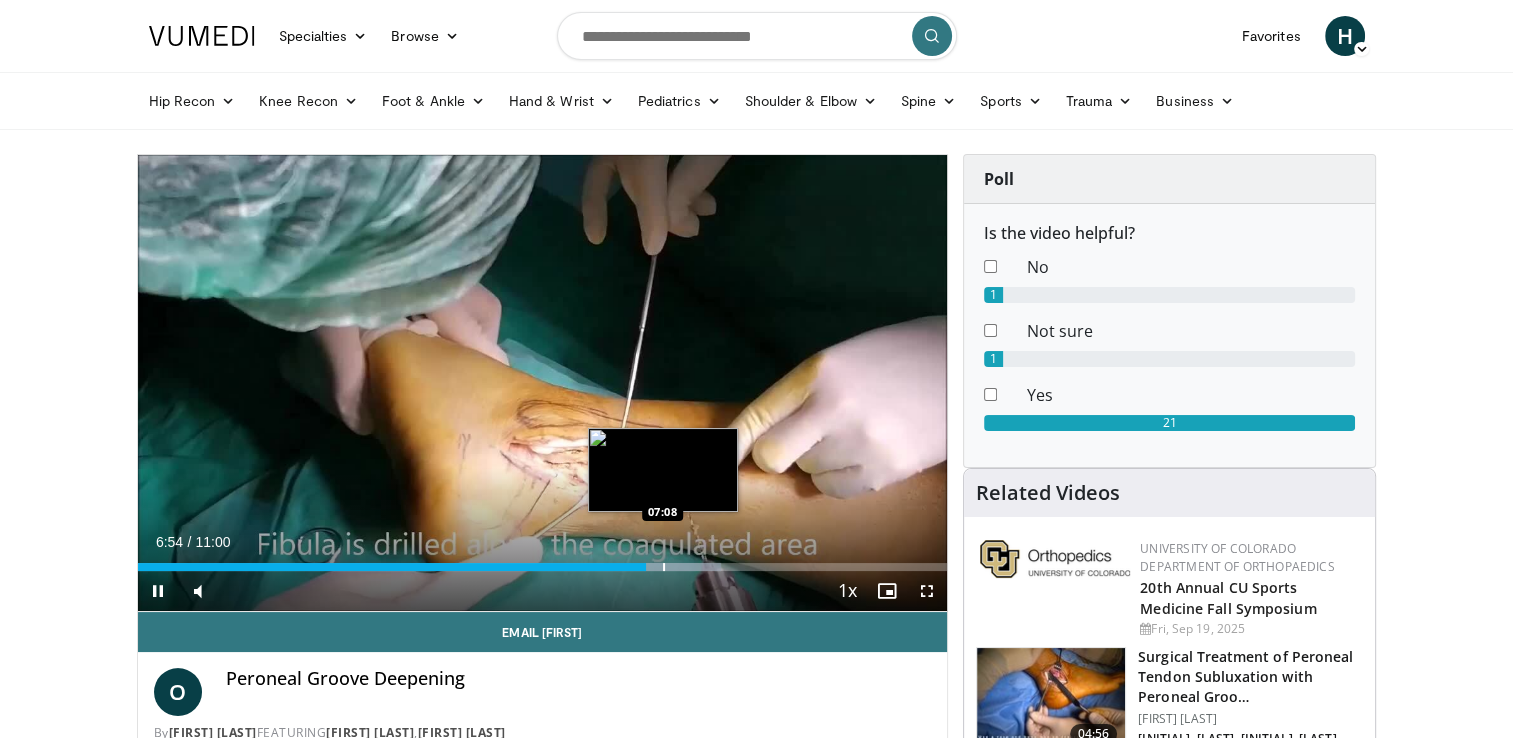 click at bounding box center [664, 567] 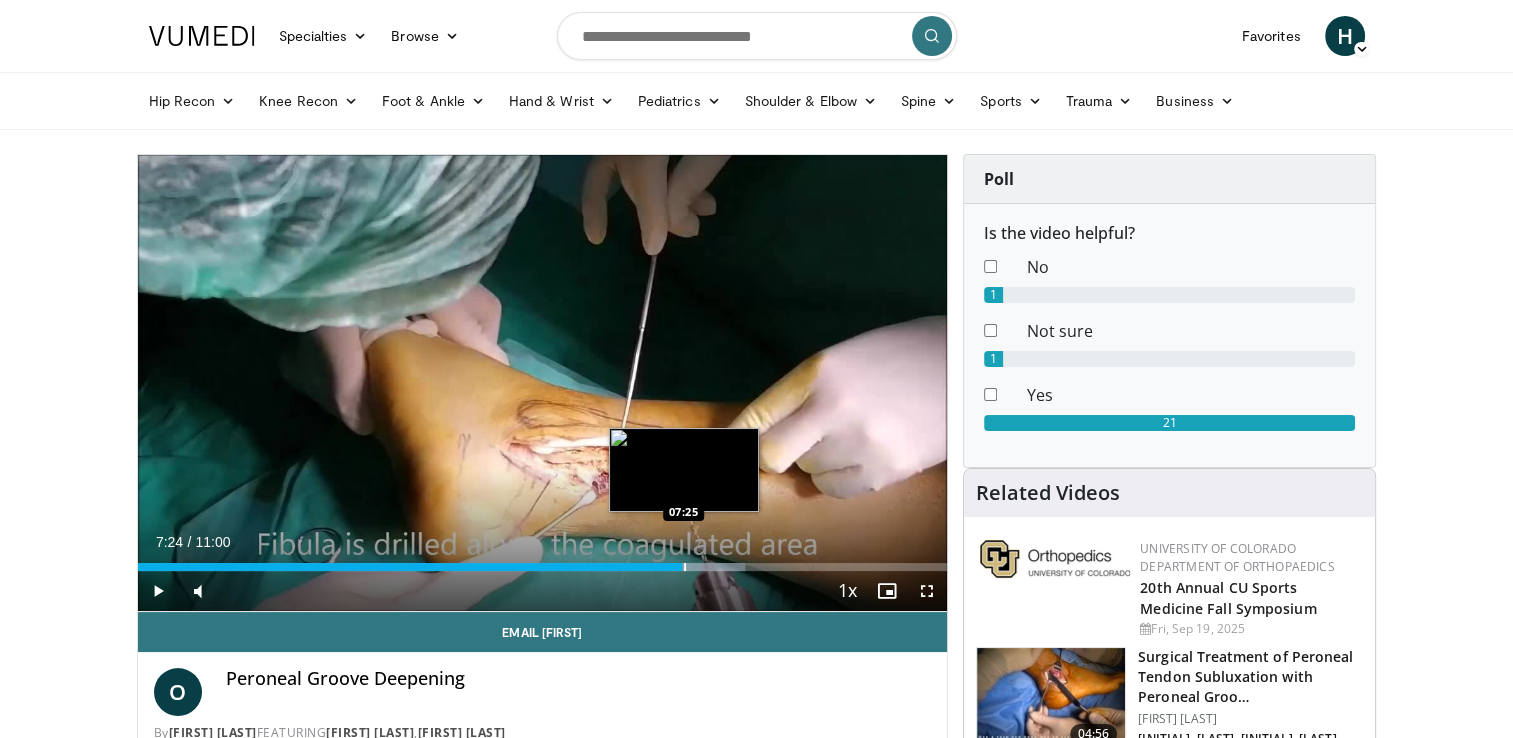 click at bounding box center (687, 567) 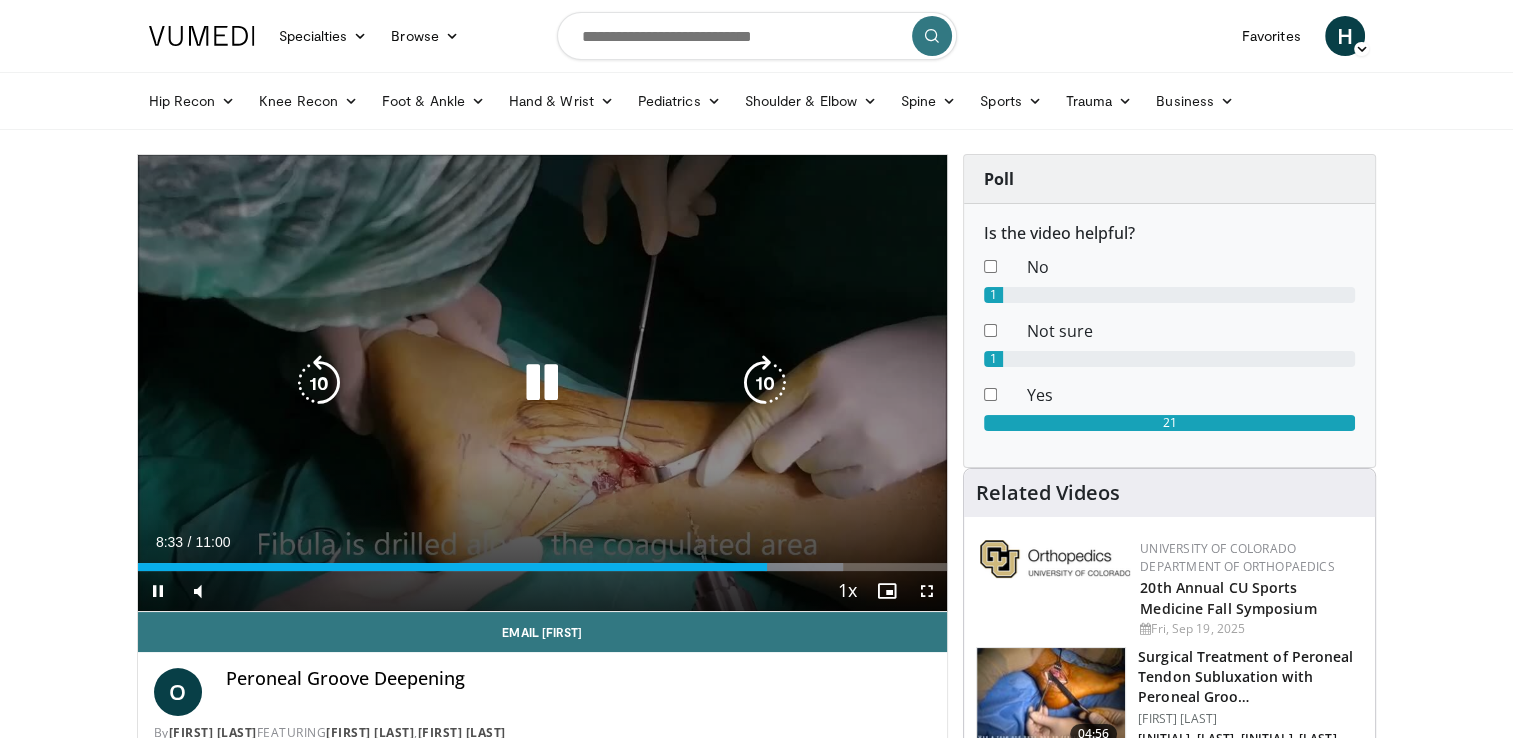 click at bounding box center (542, 383) 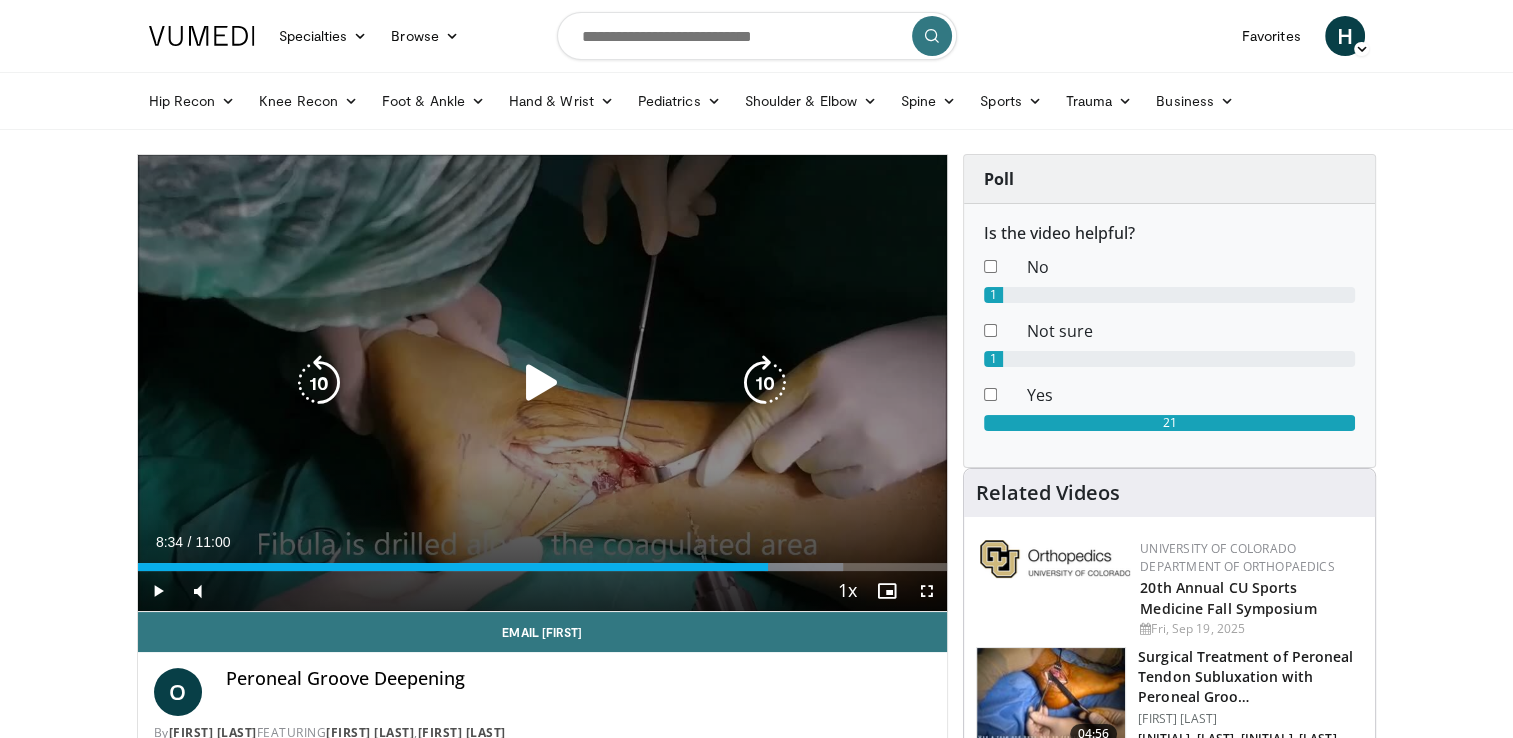 click on "10 seconds
Tap to unmute" at bounding box center [543, 383] 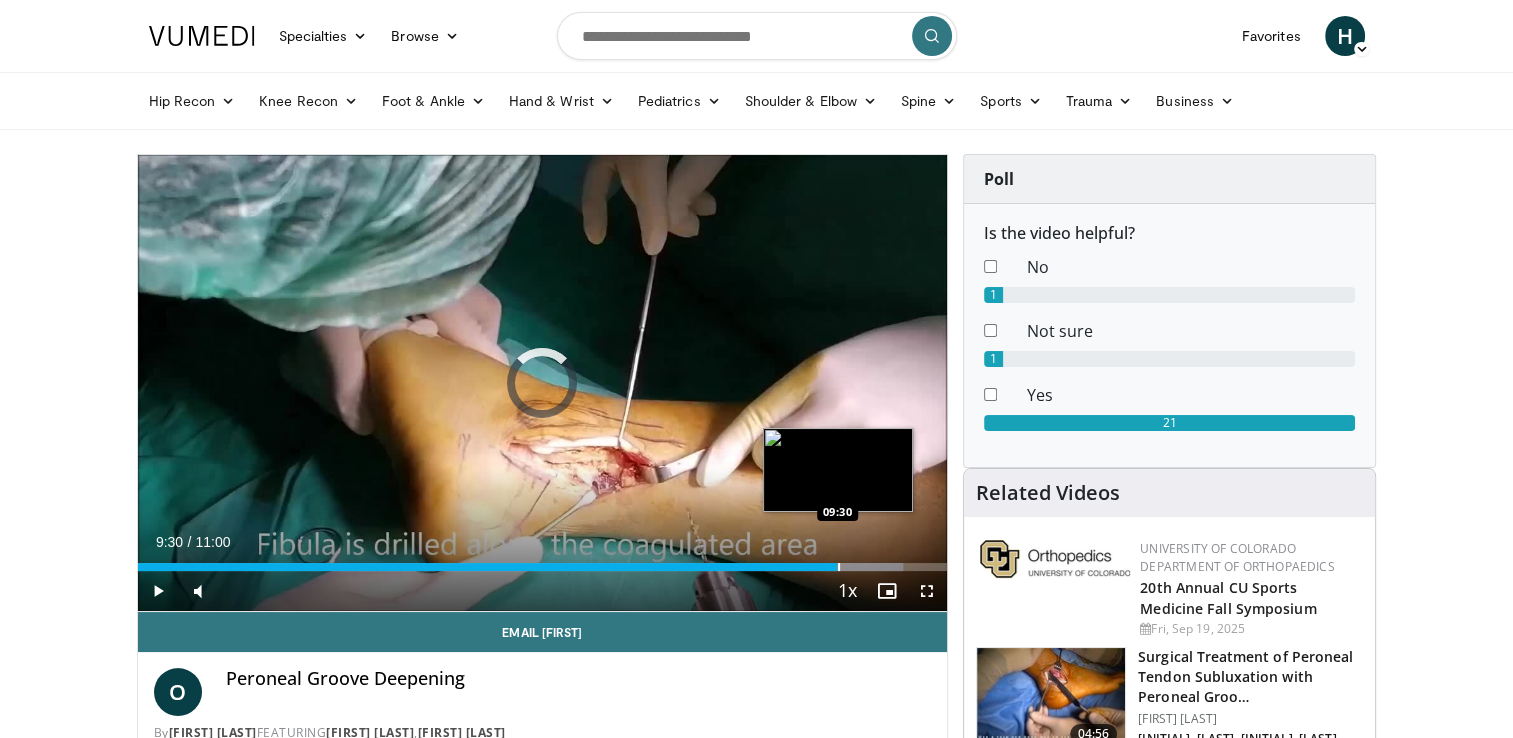 click at bounding box center [839, 567] 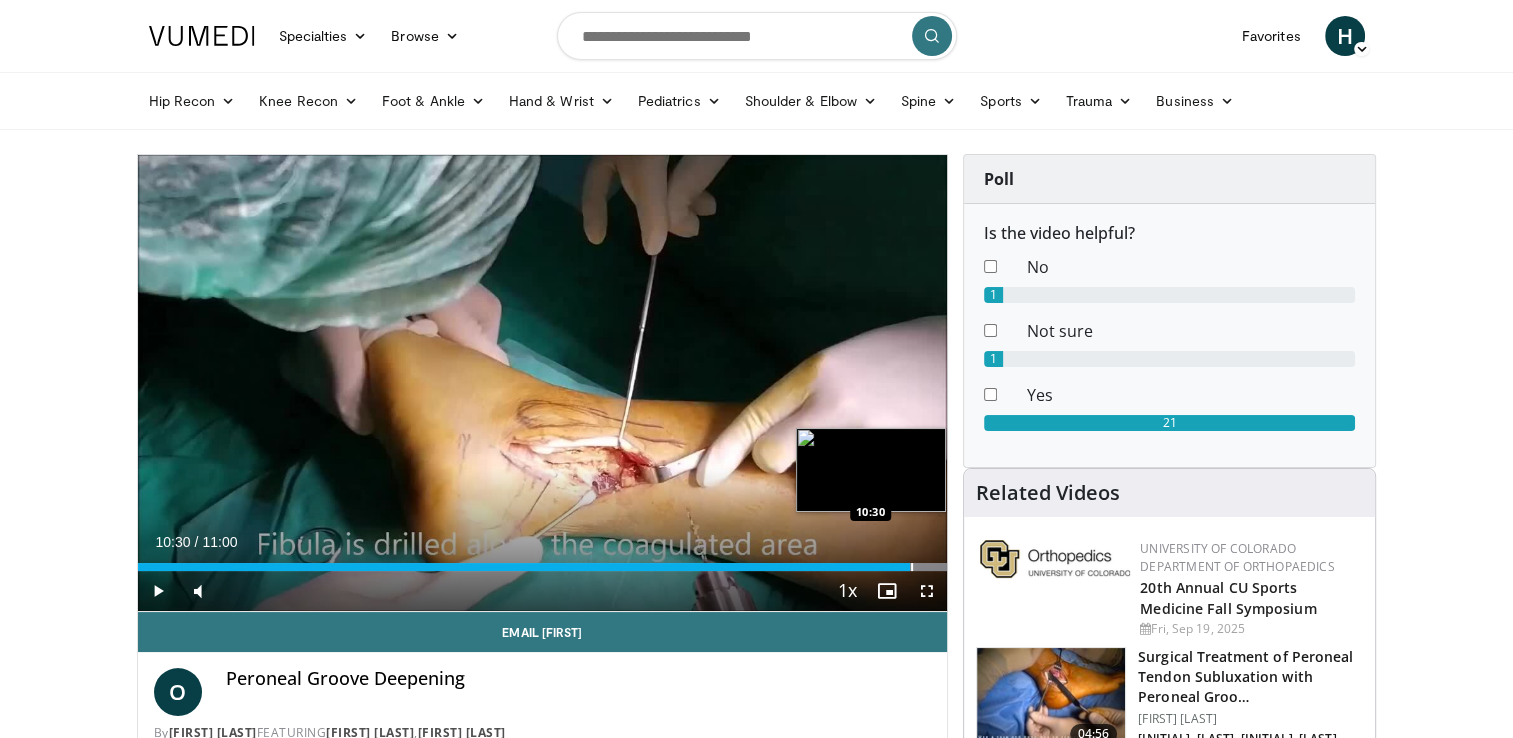 click at bounding box center [912, 567] 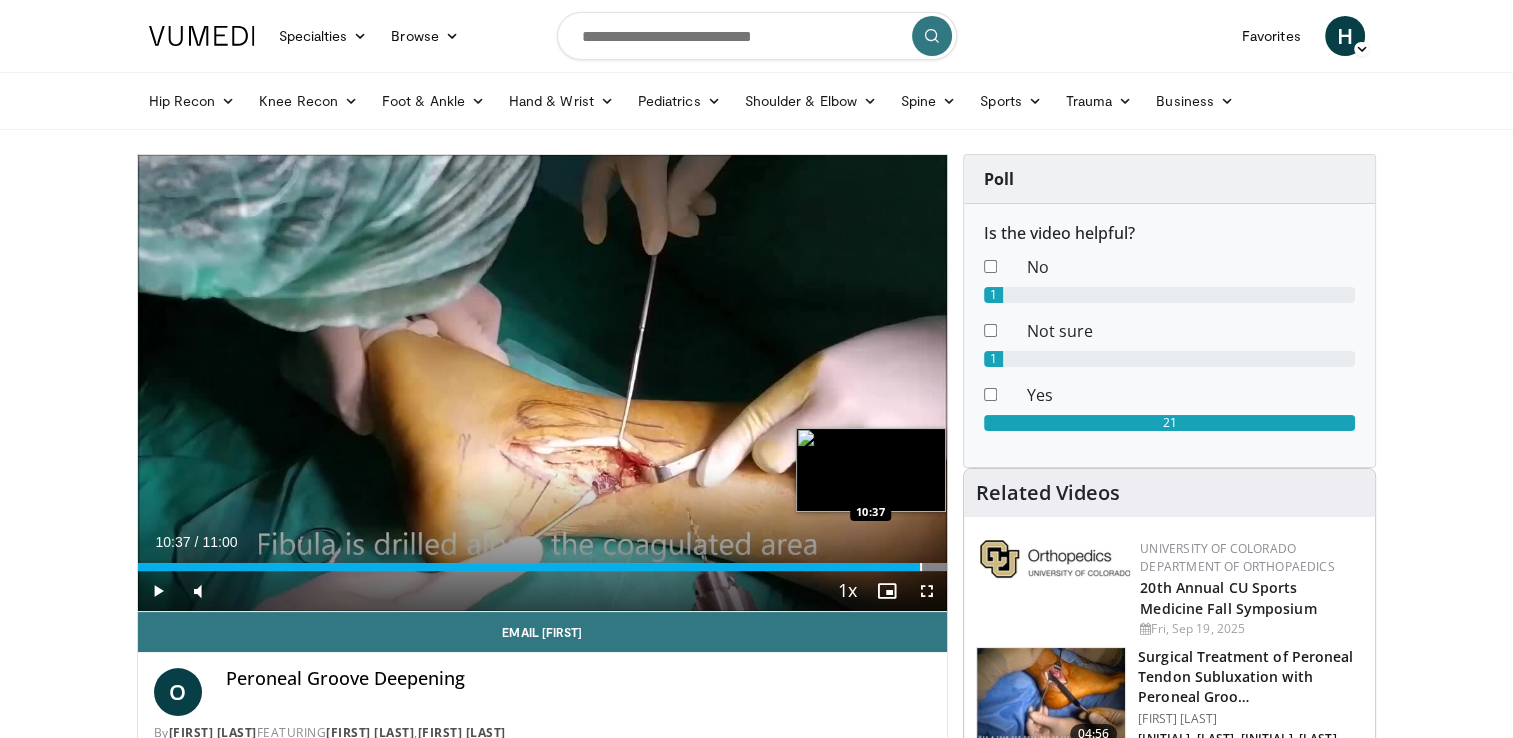click at bounding box center [921, 567] 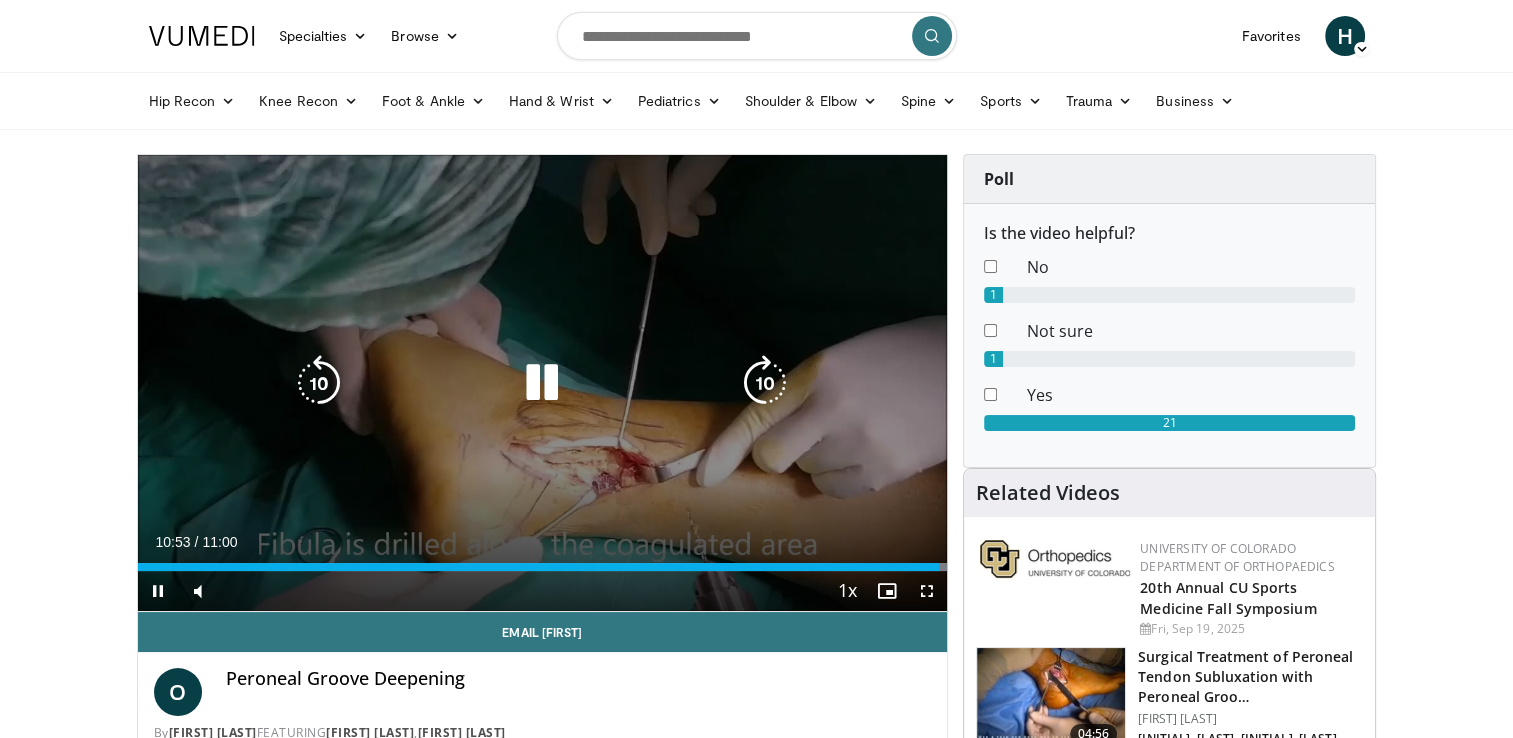 click at bounding box center [542, 383] 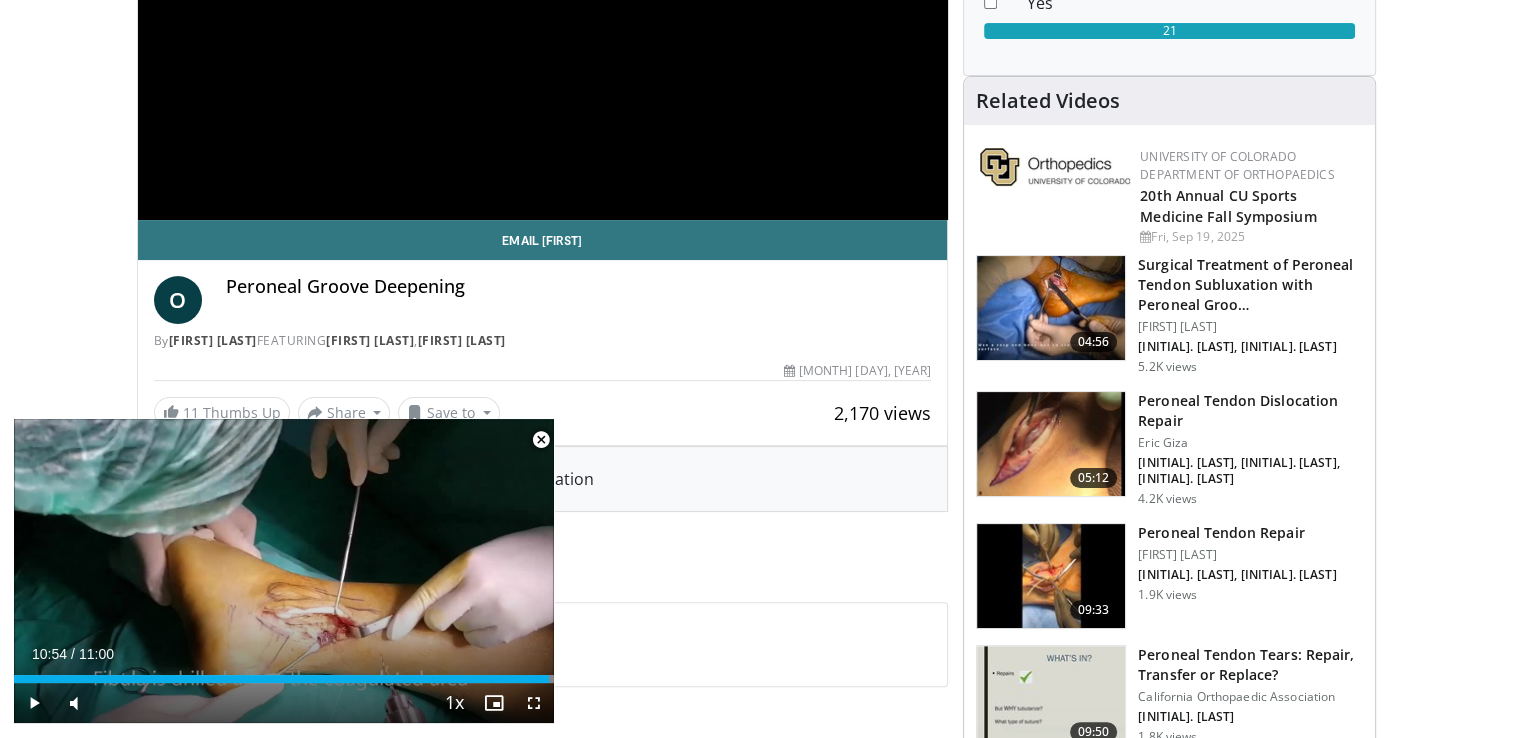 scroll, scrollTop: 400, scrollLeft: 0, axis: vertical 